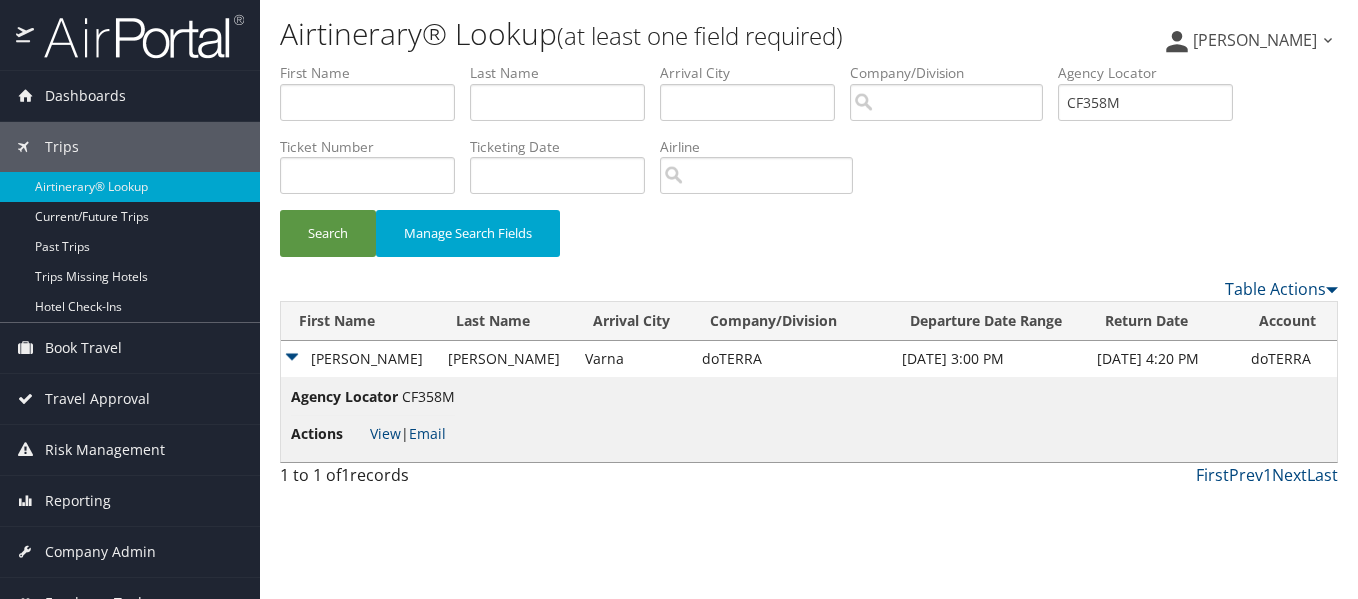 scroll, scrollTop: 0, scrollLeft: 0, axis: both 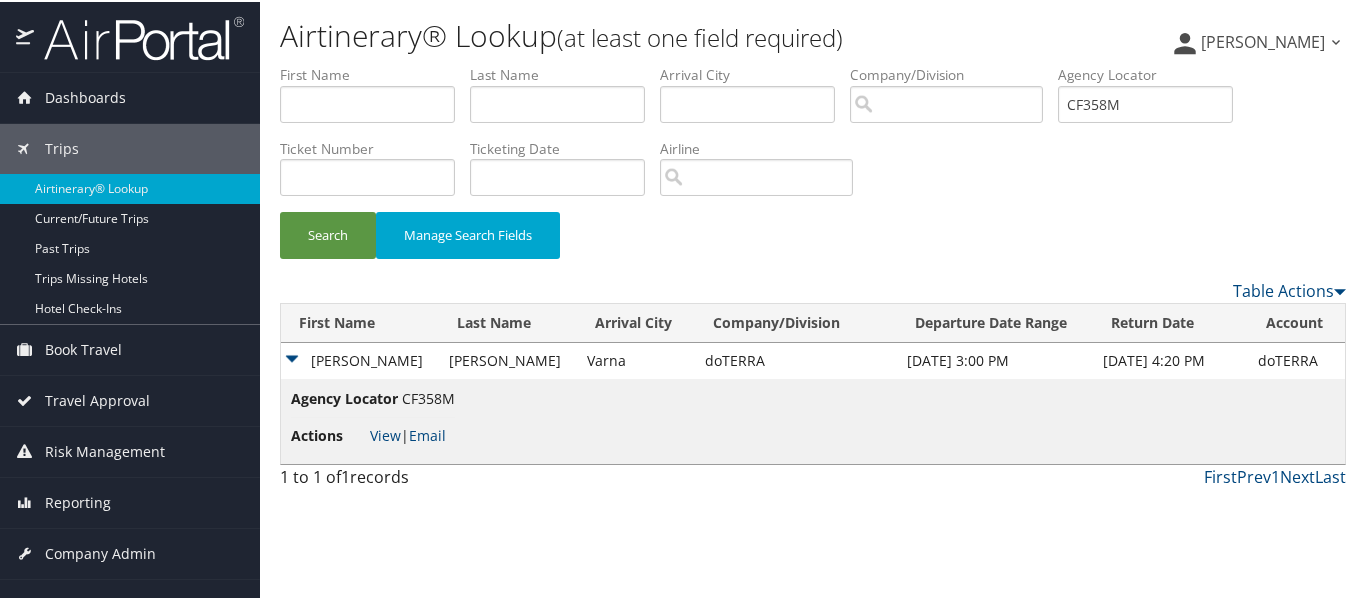 click on "First Name Last Name Departure City Arrival City Company/Division Airport/City Code Departure Date Range Agency Locator CF358M Ticket Number Ticketing Date Invoice Number Flight Number Agent Name Air Confirmation Hotel Confirmation Credit Card - Last 4 Digits Airline Car Rental Chain Hotel Chain Rail Vendor Authorization Billable Client Code Cost Center Department Explanation Manager ID Project Purpose Region Traveler ID" at bounding box center [813, 63] 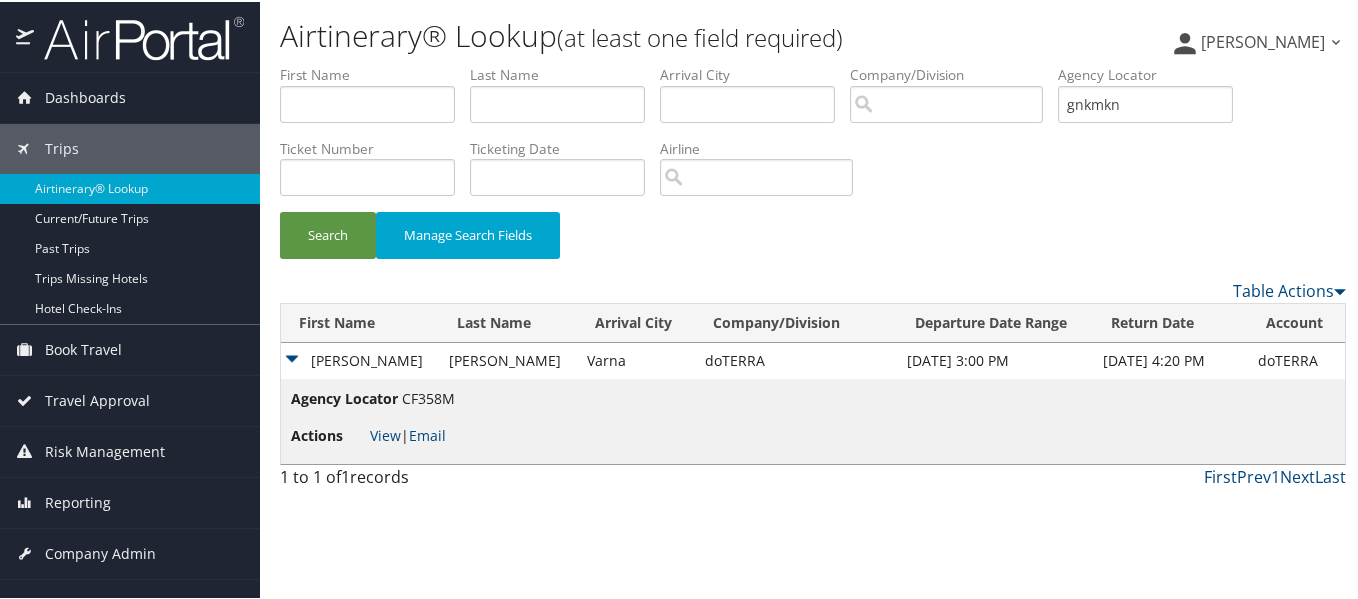 click on "Search" at bounding box center (328, 233) 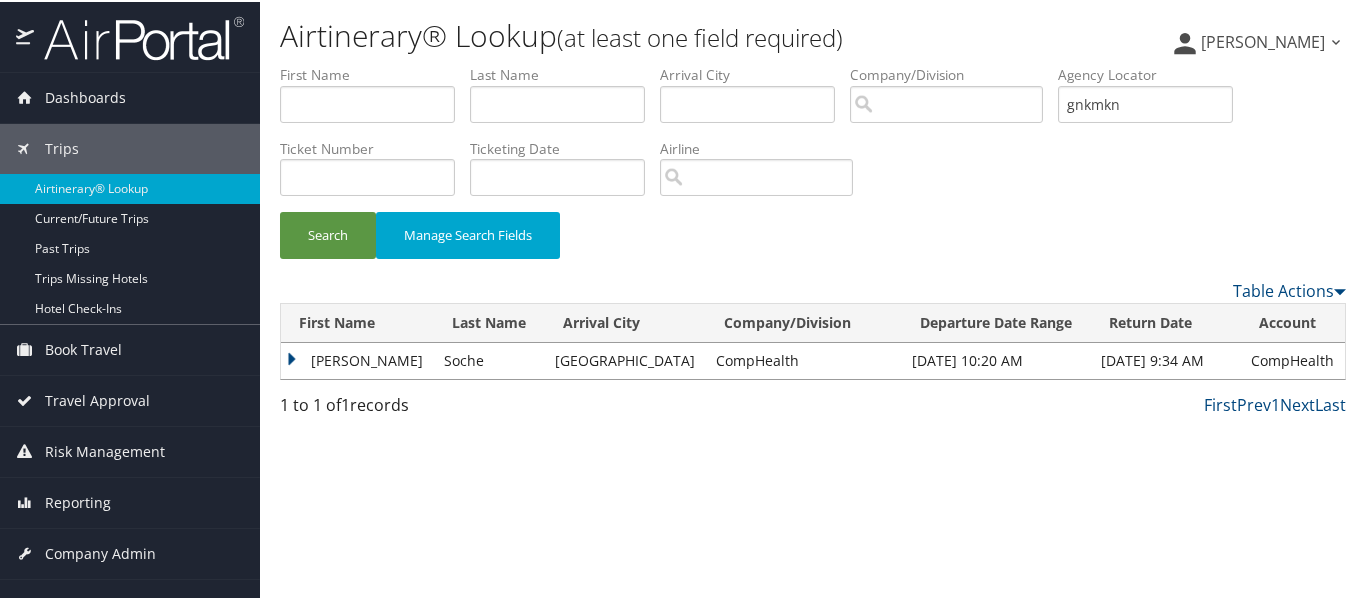 click on "Juan" at bounding box center (357, 359) 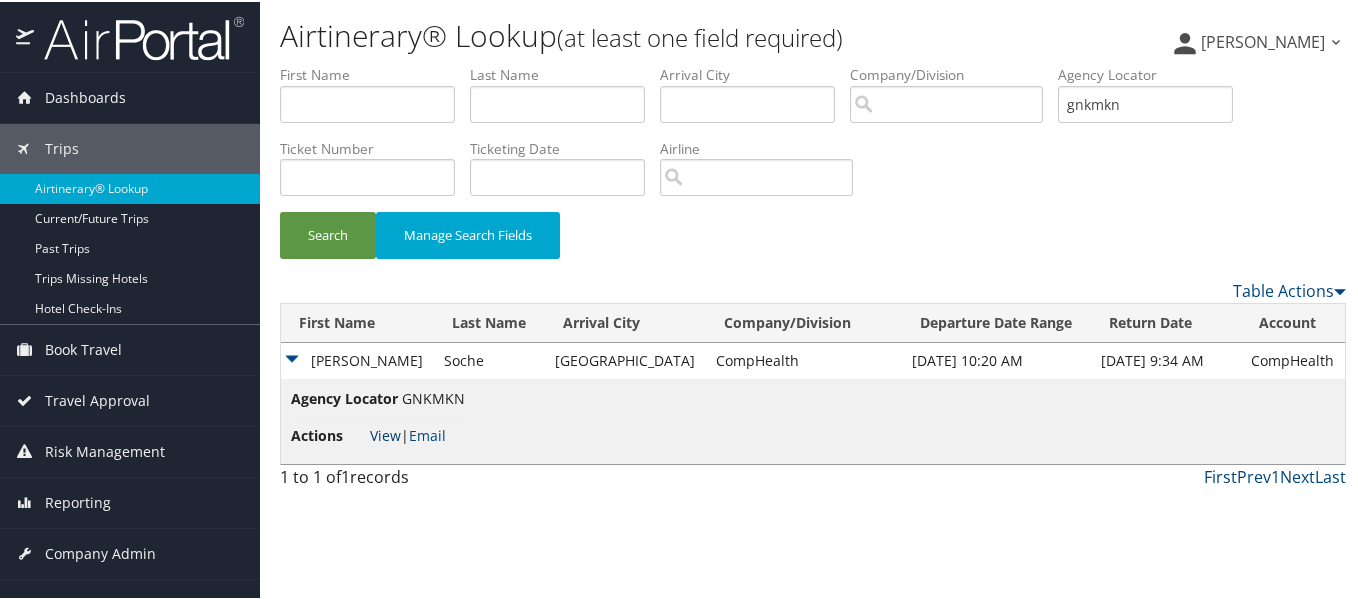 click on "View" at bounding box center (385, 433) 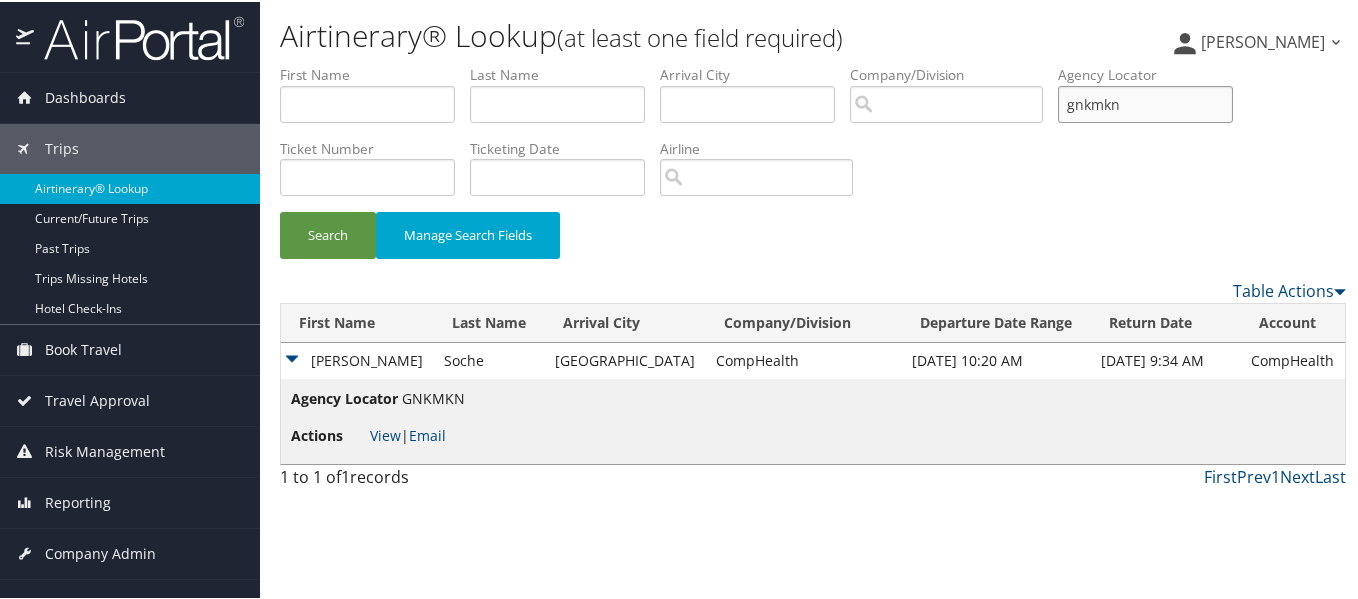 drag, startPoint x: 1121, startPoint y: 104, endPoint x: 1032, endPoint y: 118, distance: 90.0944 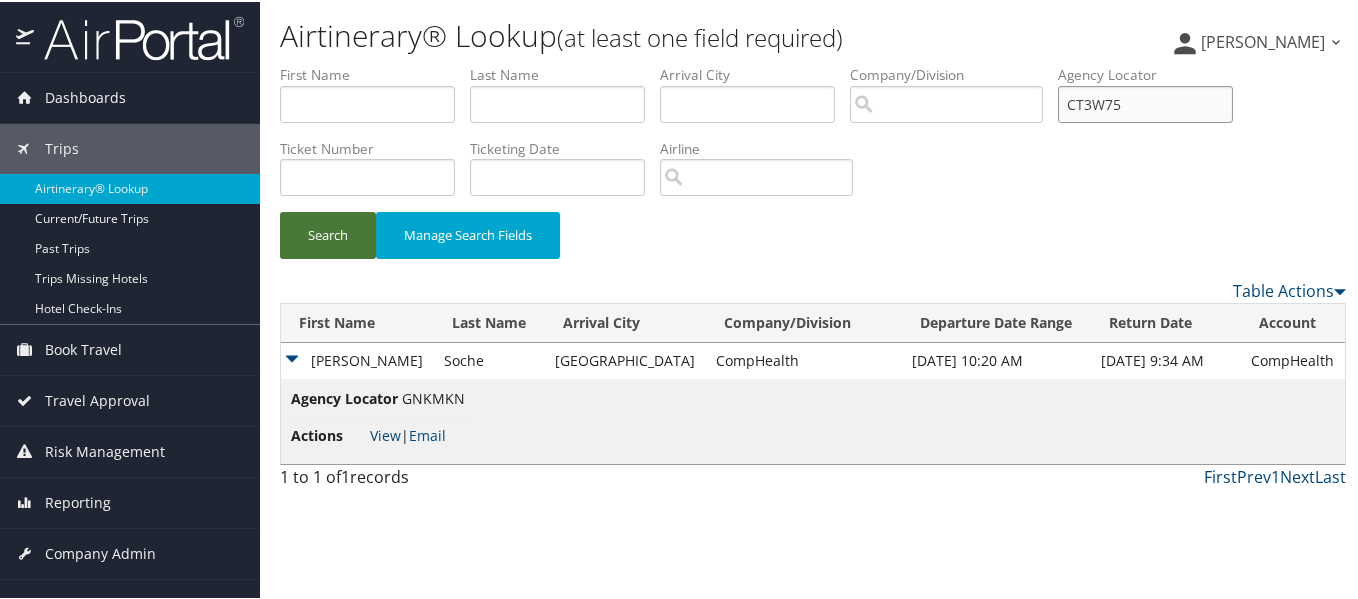 type on "CT3W75" 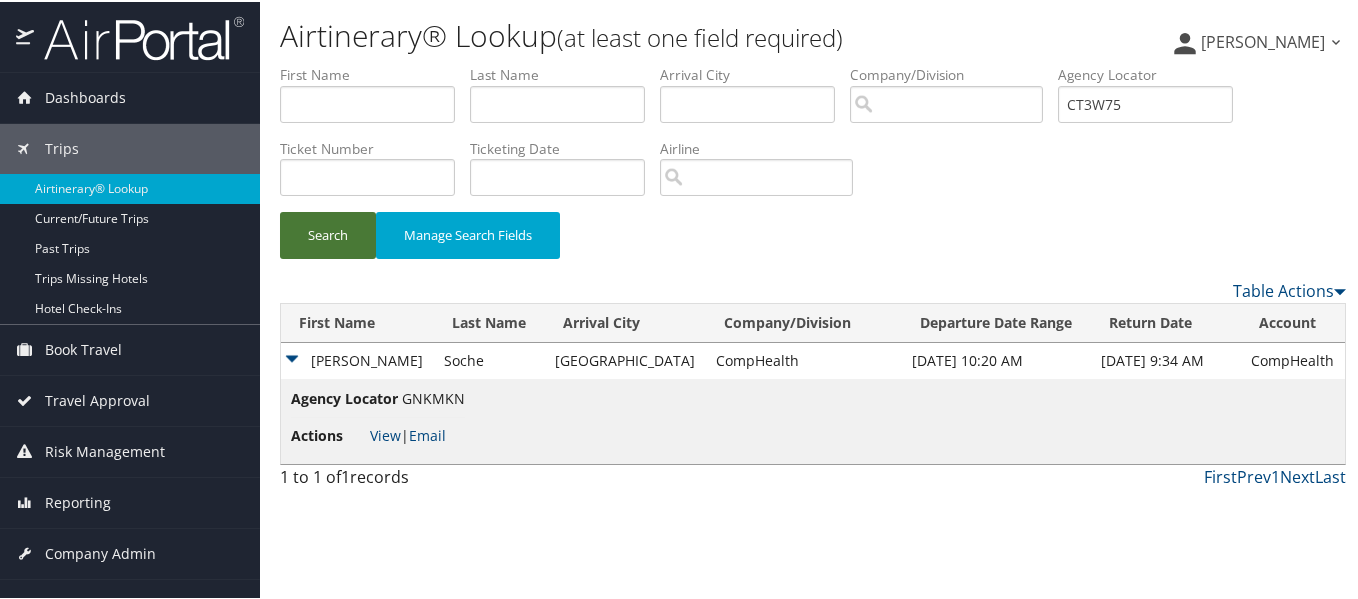 click on "Search" at bounding box center (328, 233) 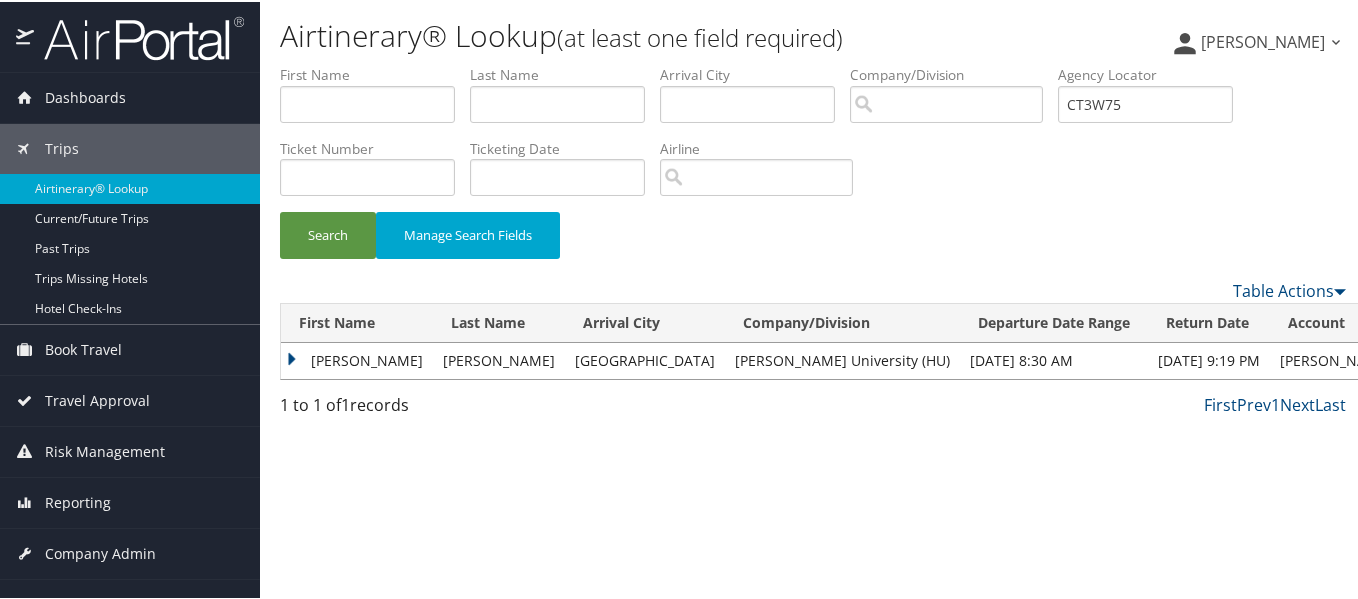 click on "ALEX THOMAS" at bounding box center (357, 359) 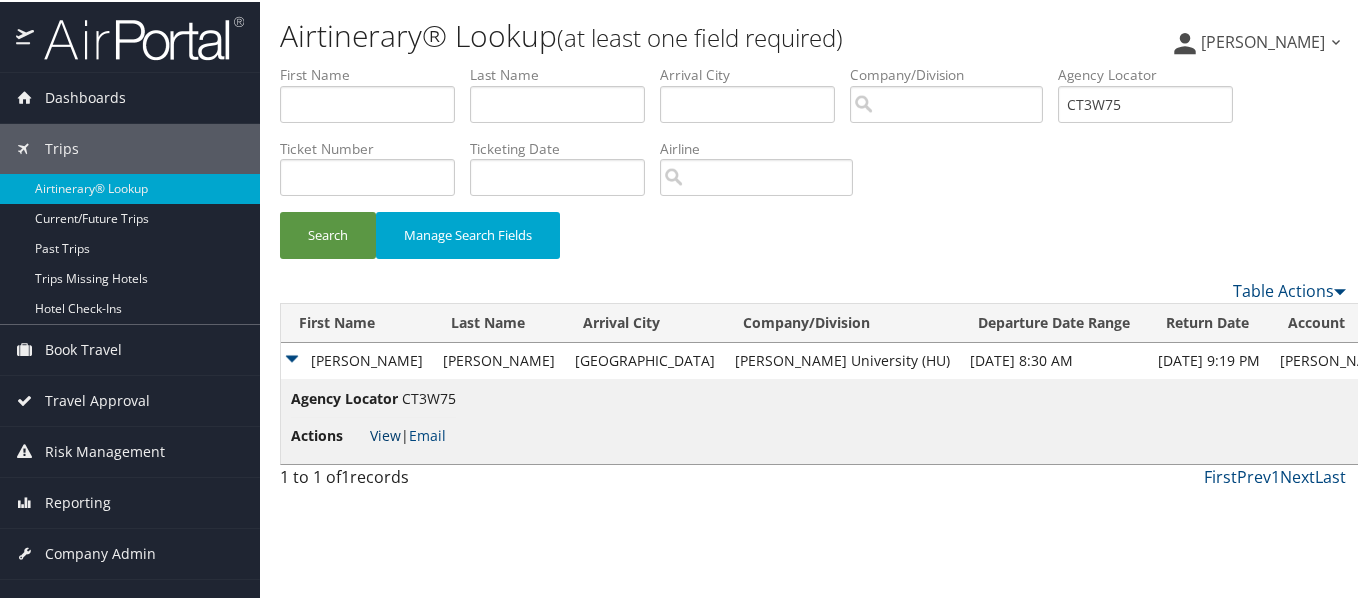 click on "View" at bounding box center [385, 433] 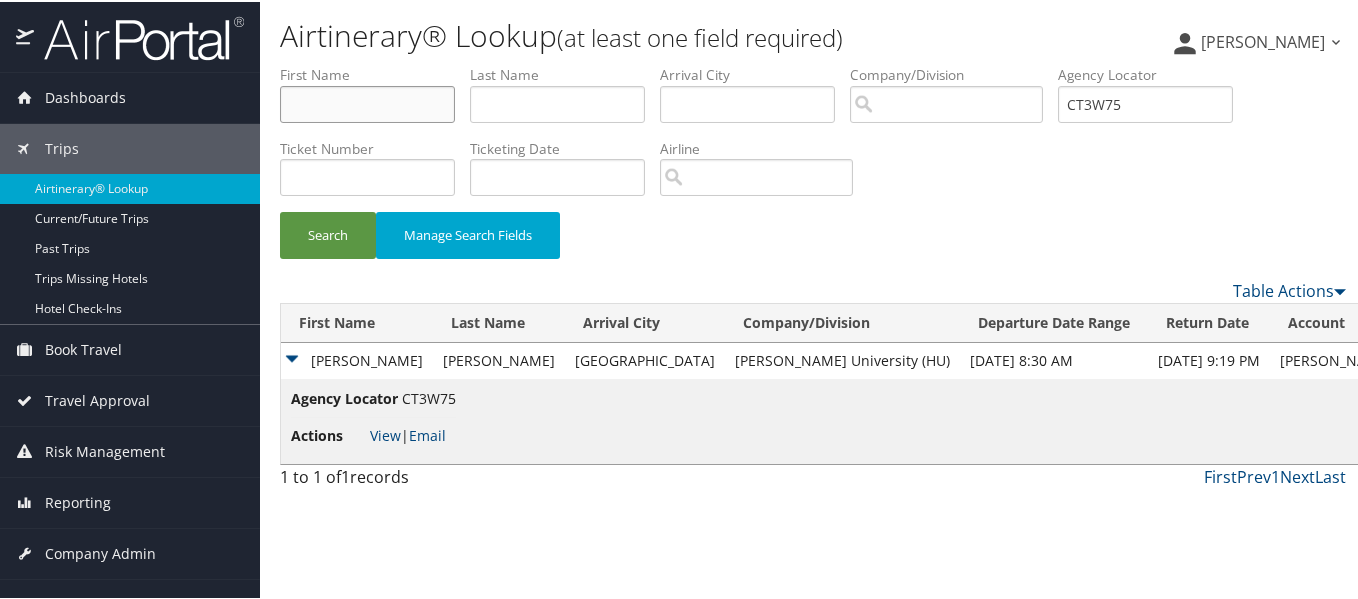 click at bounding box center [367, 102] 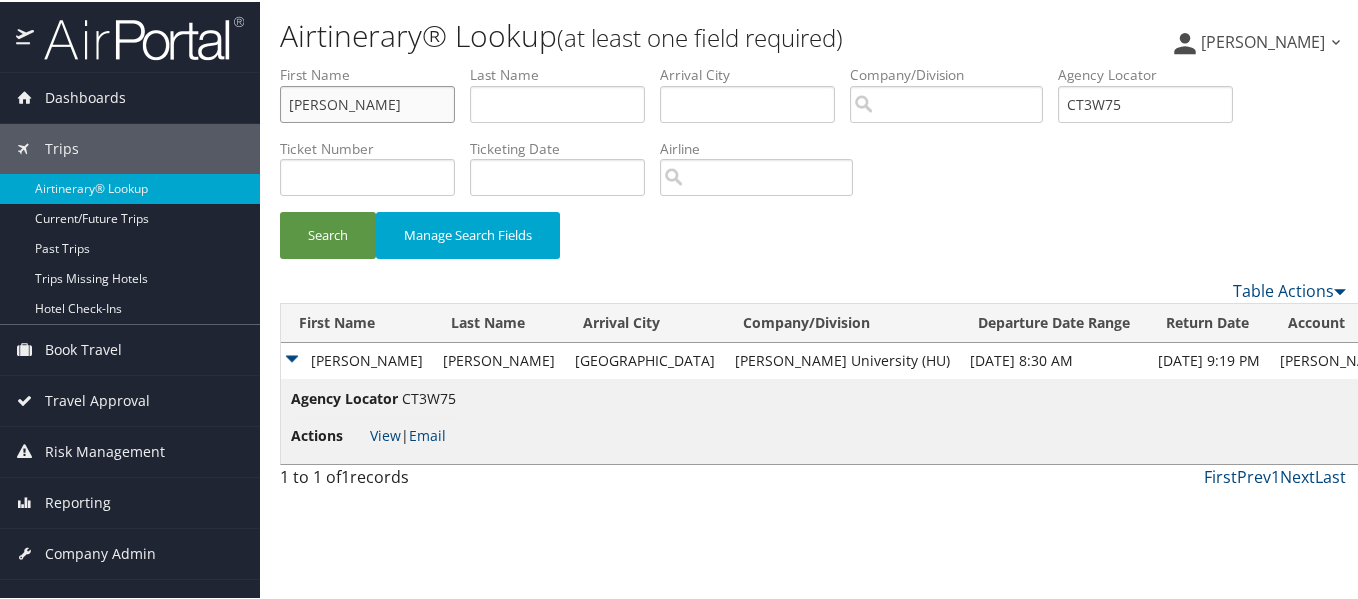 type on "christopher" 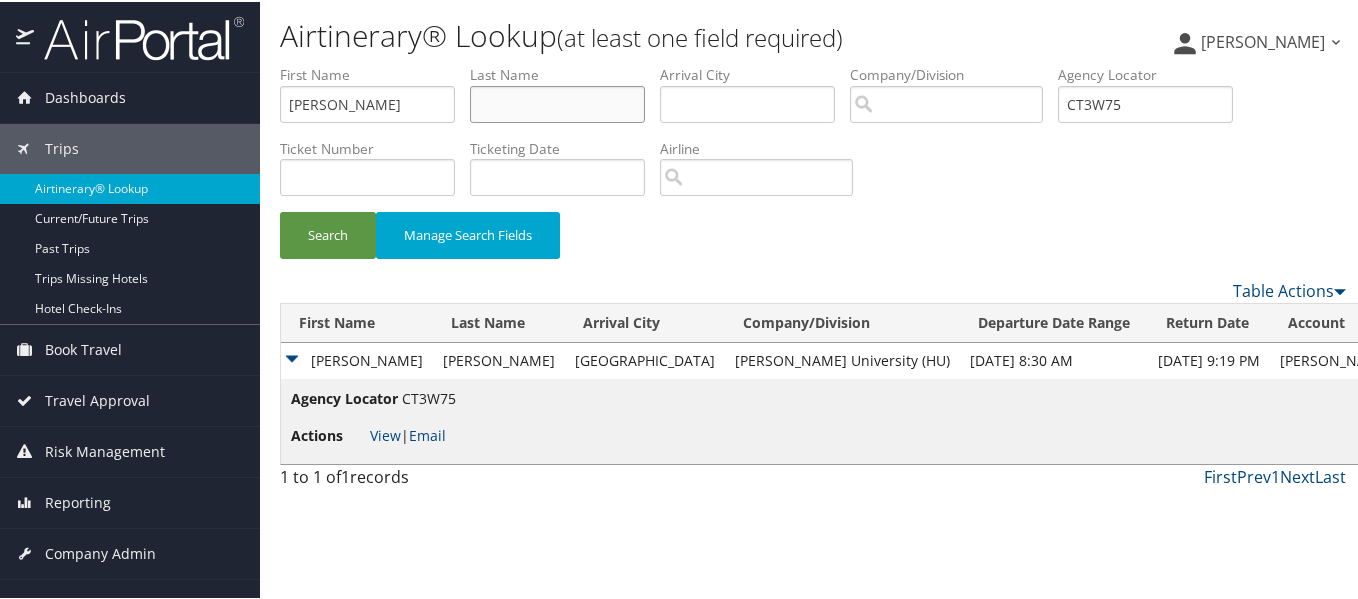drag, startPoint x: 531, startPoint y: 108, endPoint x: 540, endPoint y: 126, distance: 20.12461 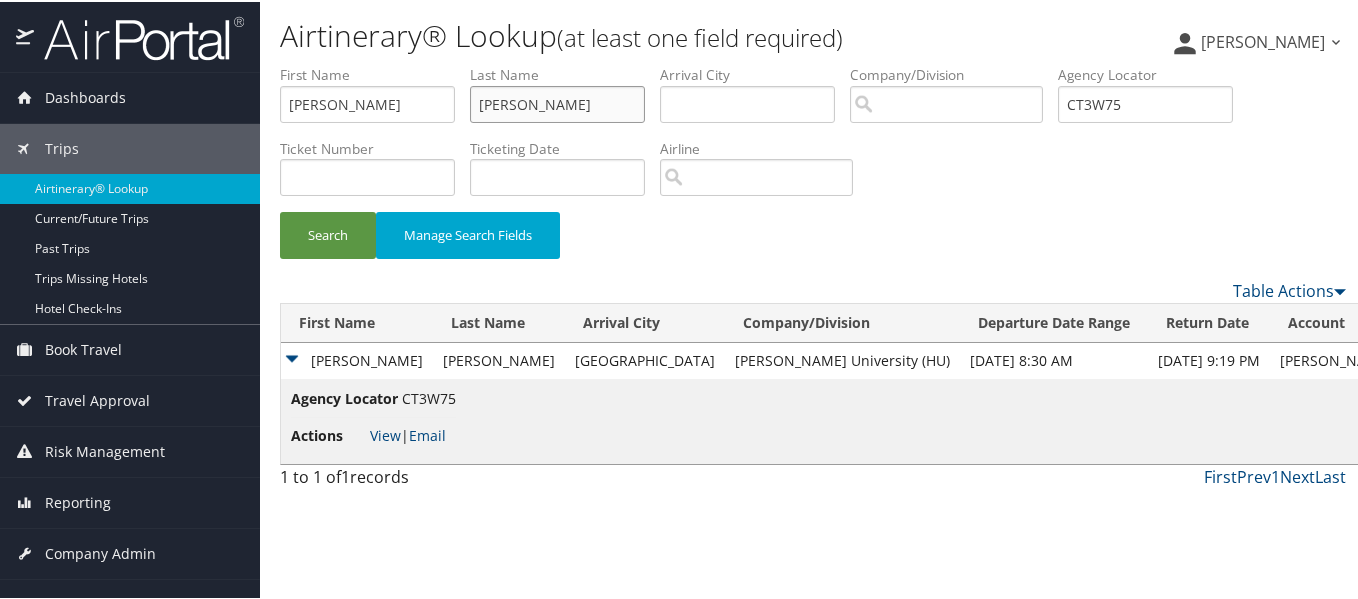type on "scott" 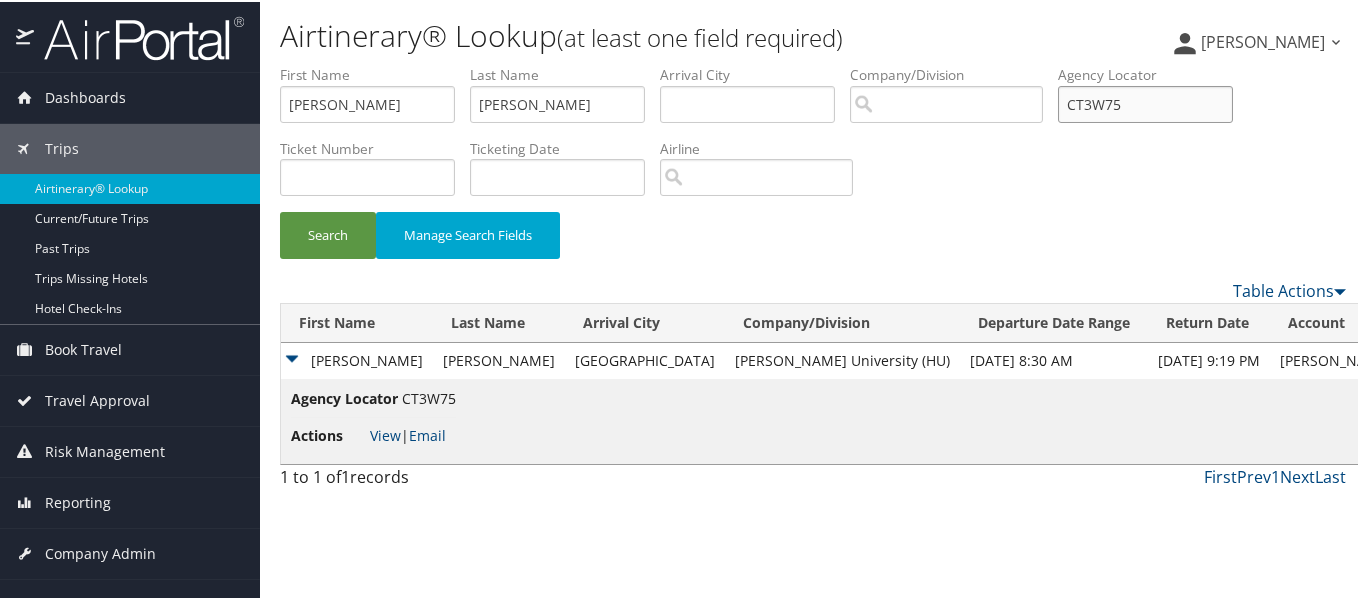 drag, startPoint x: 1101, startPoint y: 122, endPoint x: 1048, endPoint y: 132, distance: 53.935146 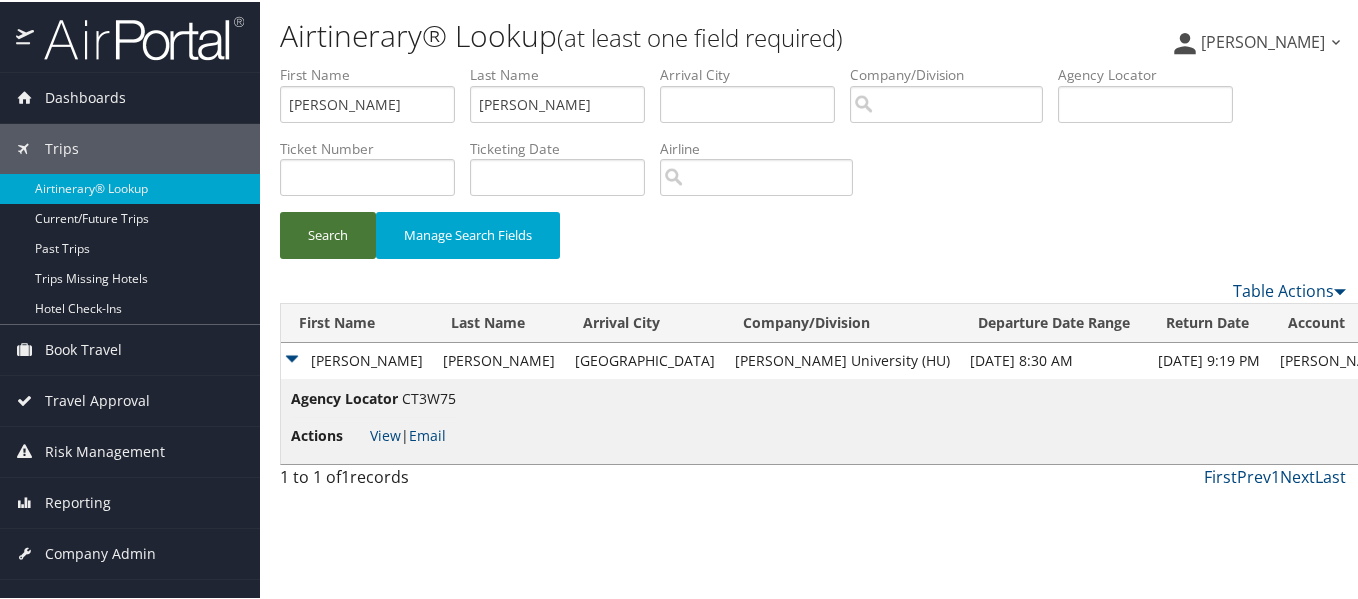 click on "Search" at bounding box center (328, 233) 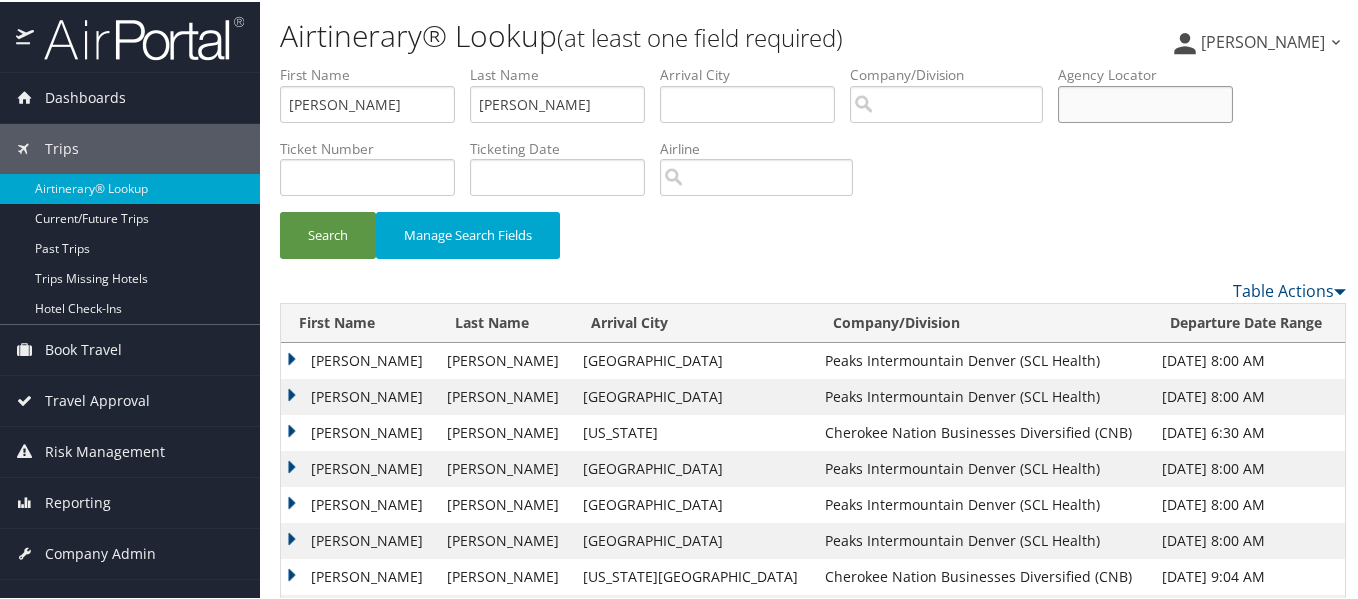 click at bounding box center (1145, 102) 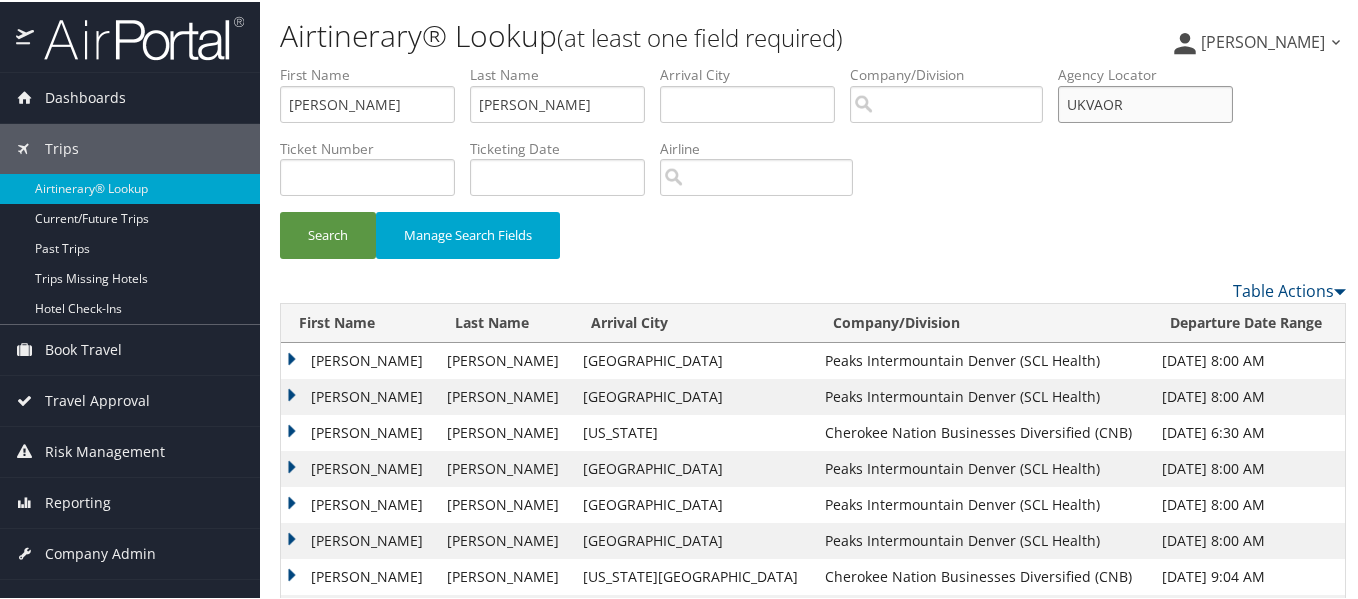 type on "UKVAOR" 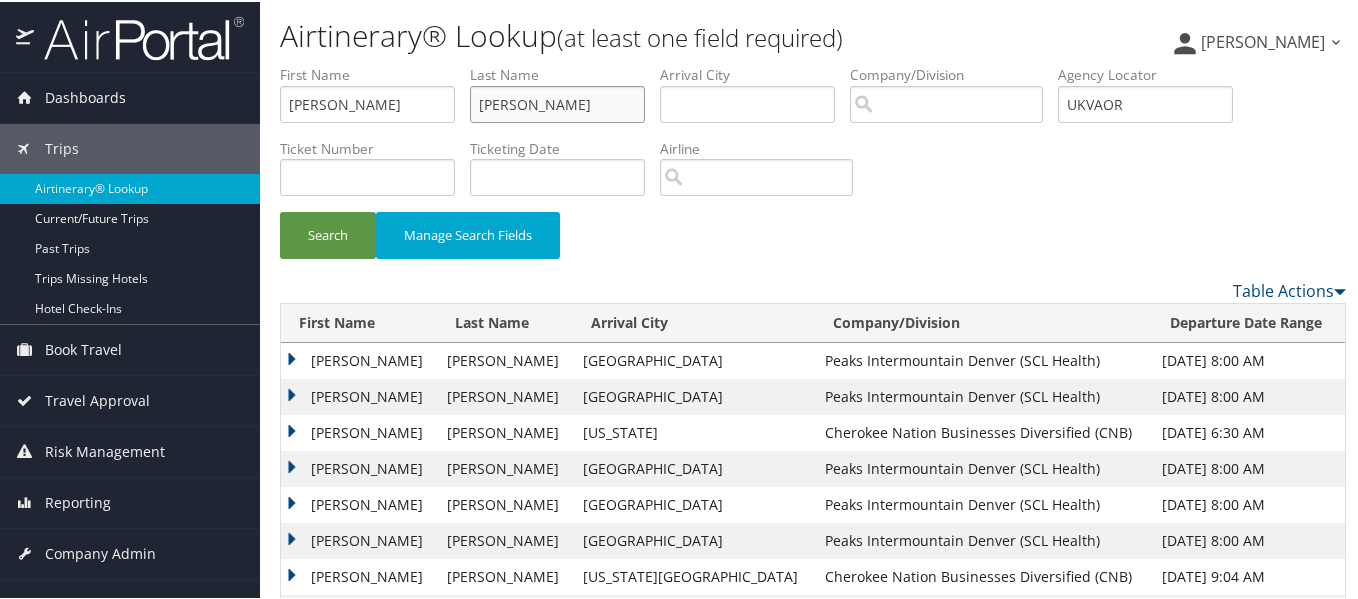 drag, startPoint x: 559, startPoint y: 101, endPoint x: 450, endPoint y: 101, distance: 109 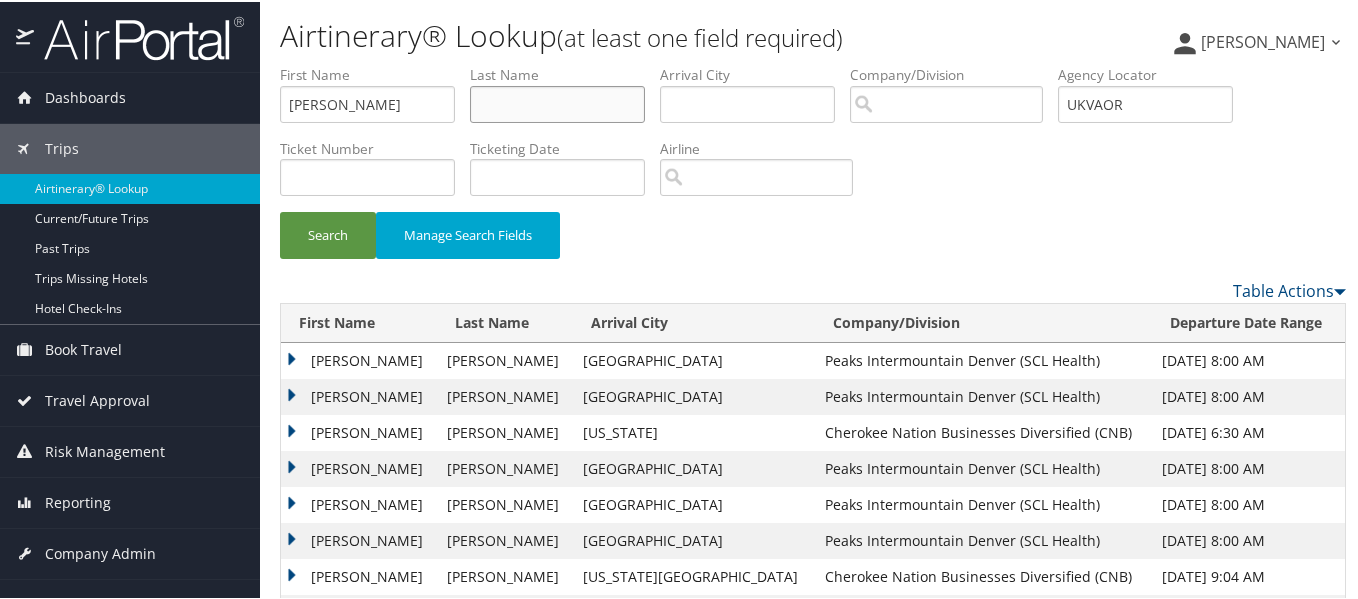 type 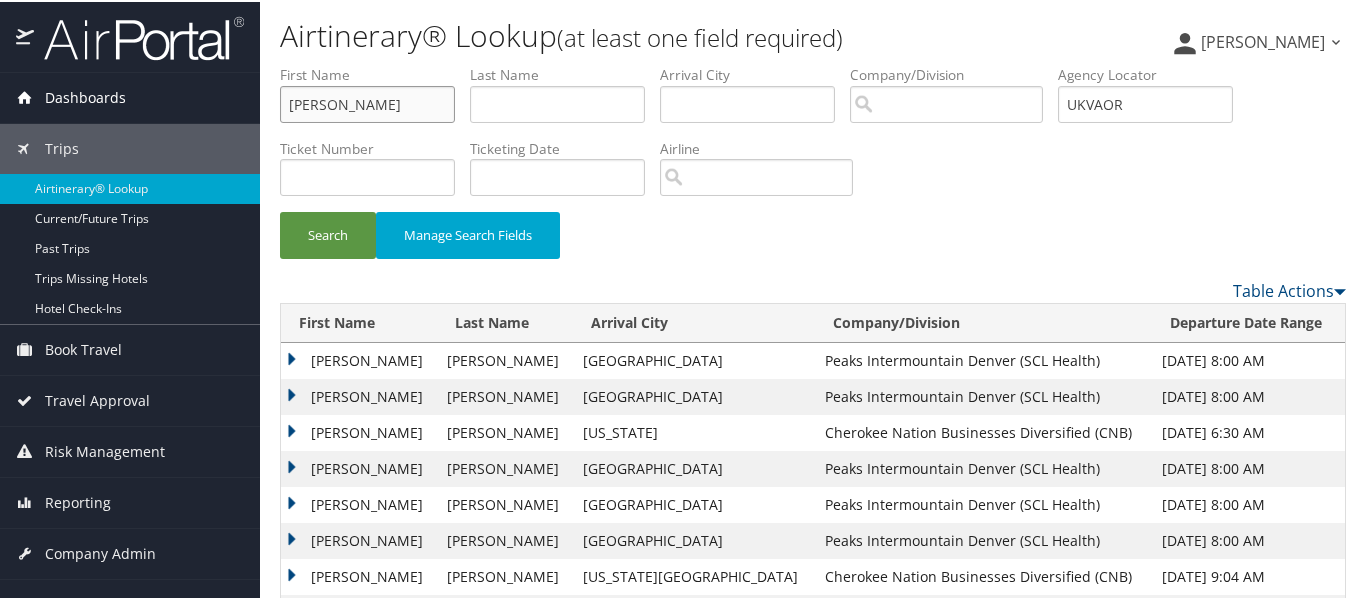 drag, startPoint x: 403, startPoint y: 89, endPoint x: 190, endPoint y: 115, distance: 214.581 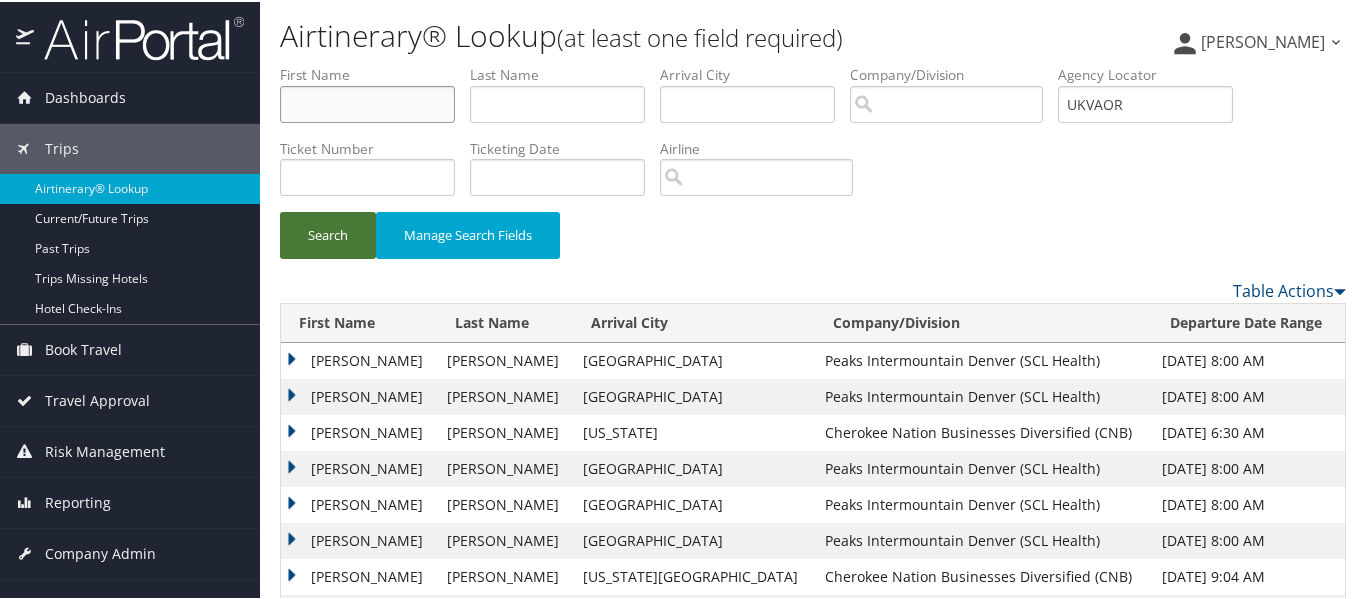 type 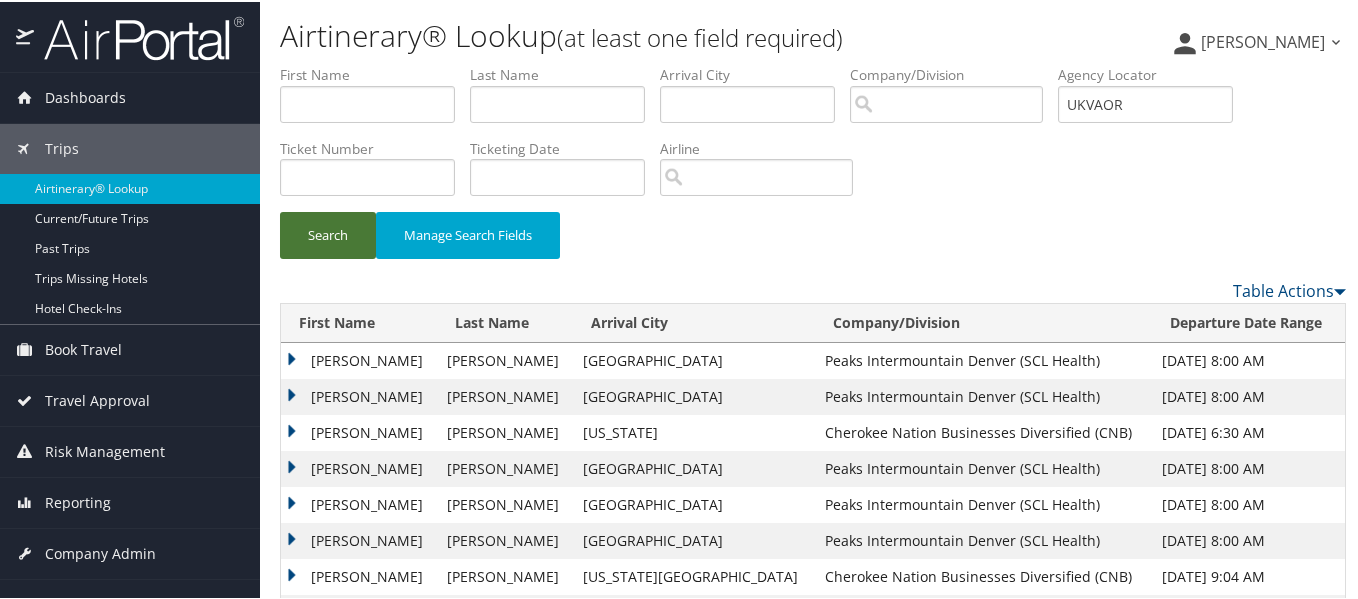 click on "Search" at bounding box center [328, 233] 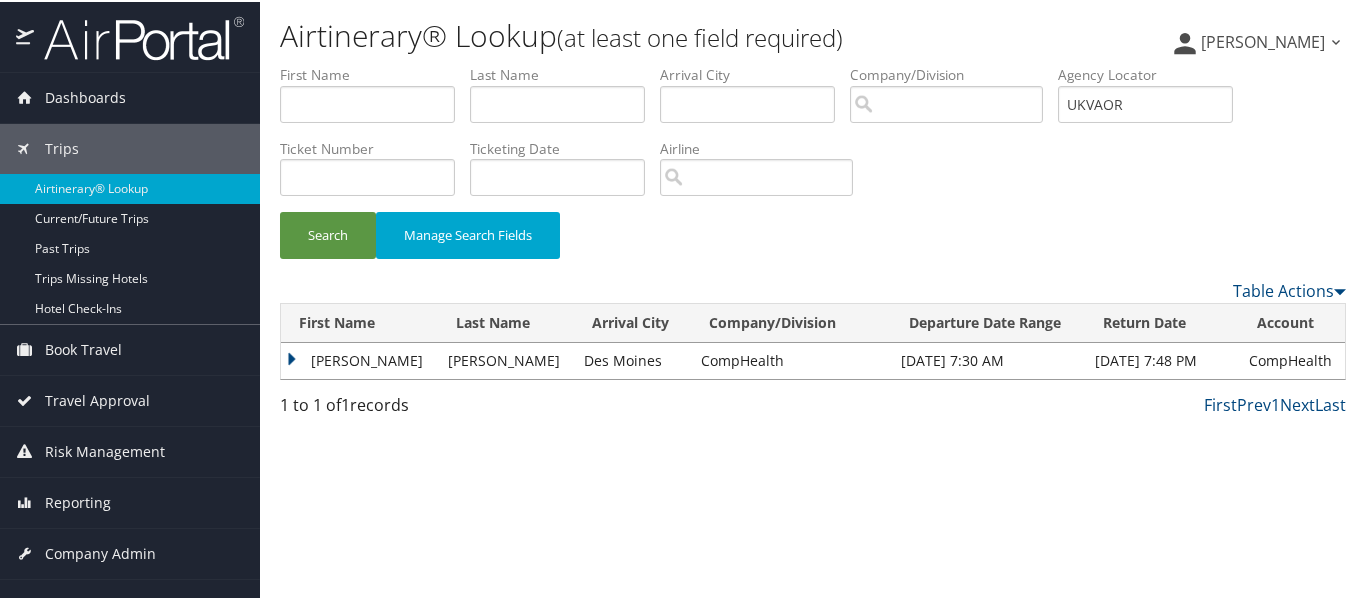 click on "Des Moines" at bounding box center [632, 359] 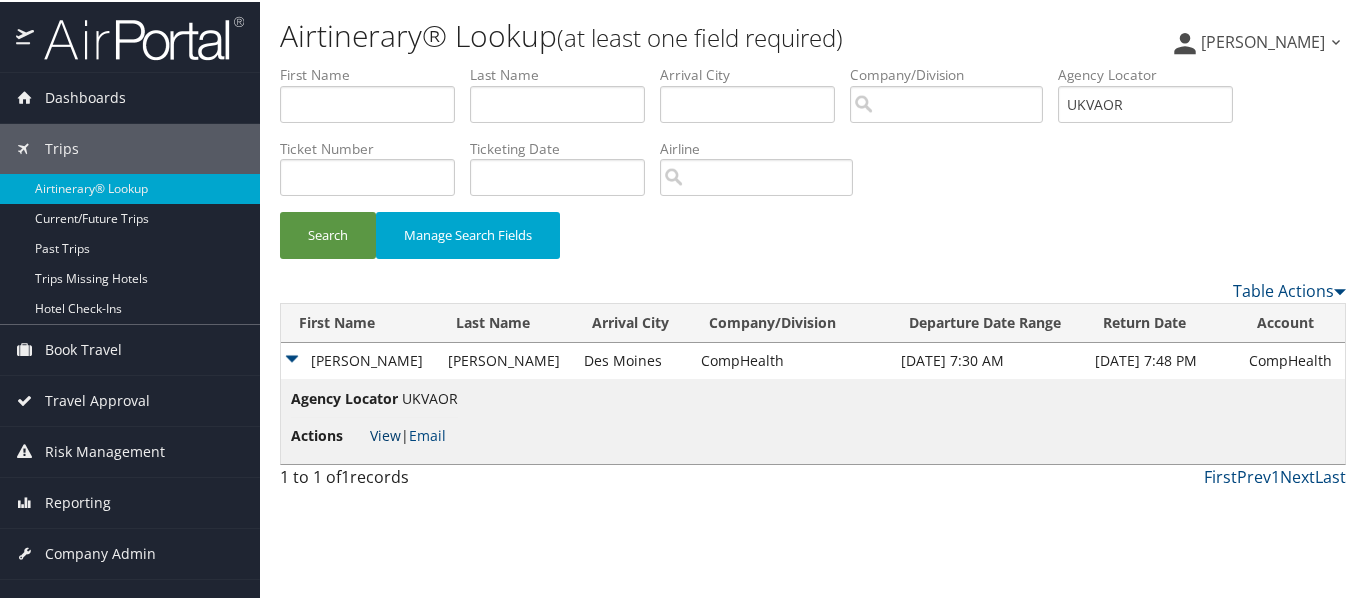 click on "View" at bounding box center [385, 433] 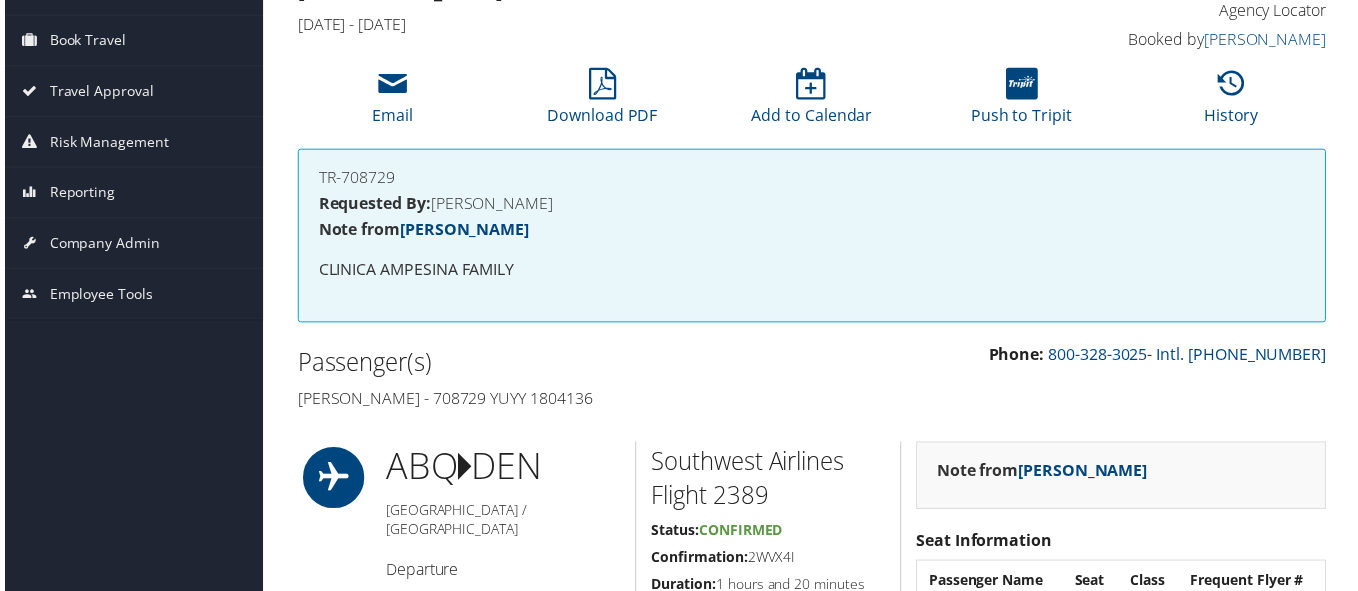 scroll, scrollTop: 100, scrollLeft: 0, axis: vertical 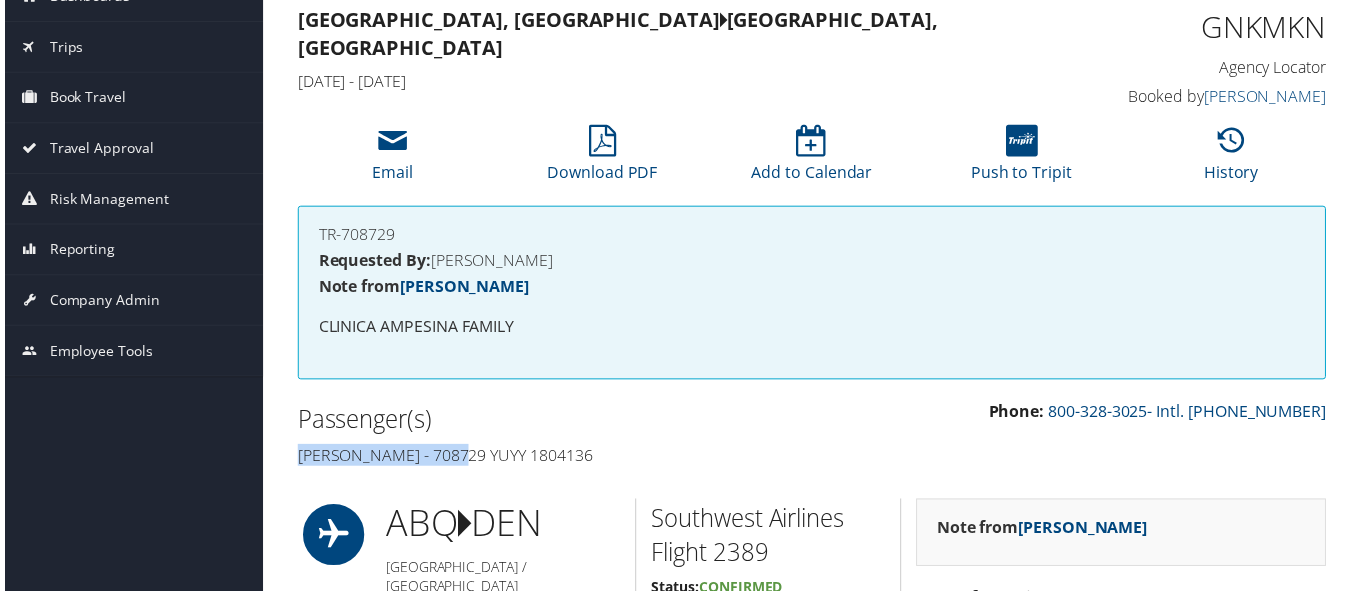 drag, startPoint x: 488, startPoint y: 454, endPoint x: 286, endPoint y: 464, distance: 202.24738 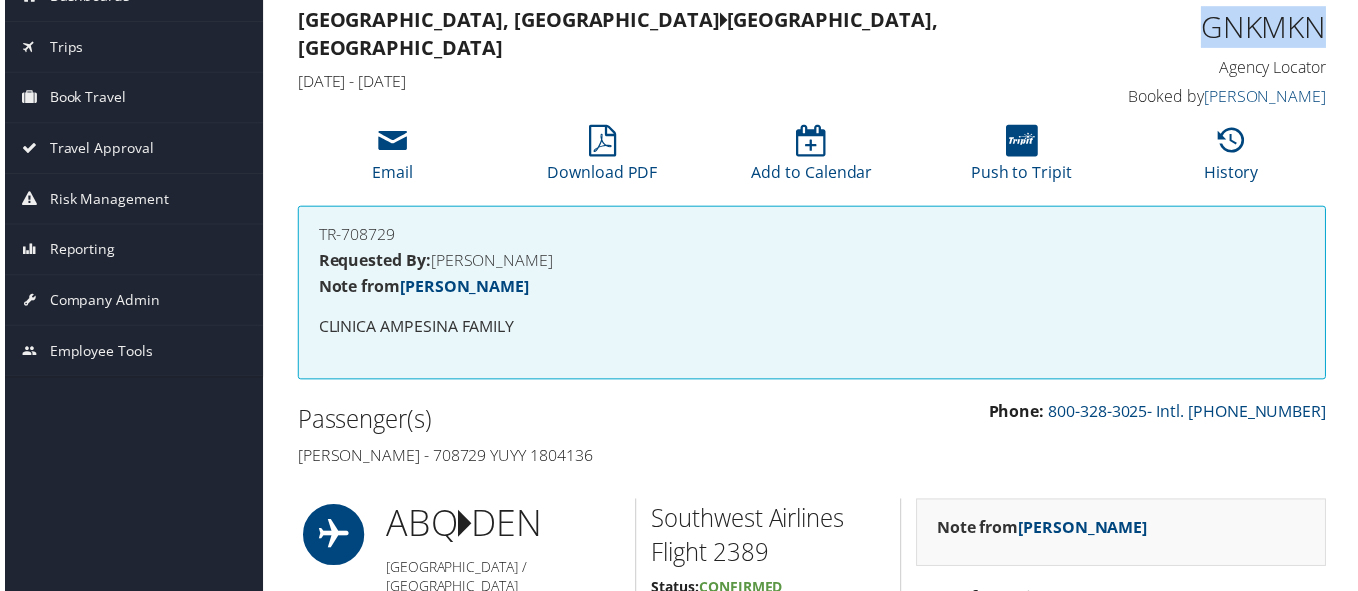 drag, startPoint x: 1321, startPoint y: 22, endPoint x: 1198, endPoint y: 32, distance: 123.40584 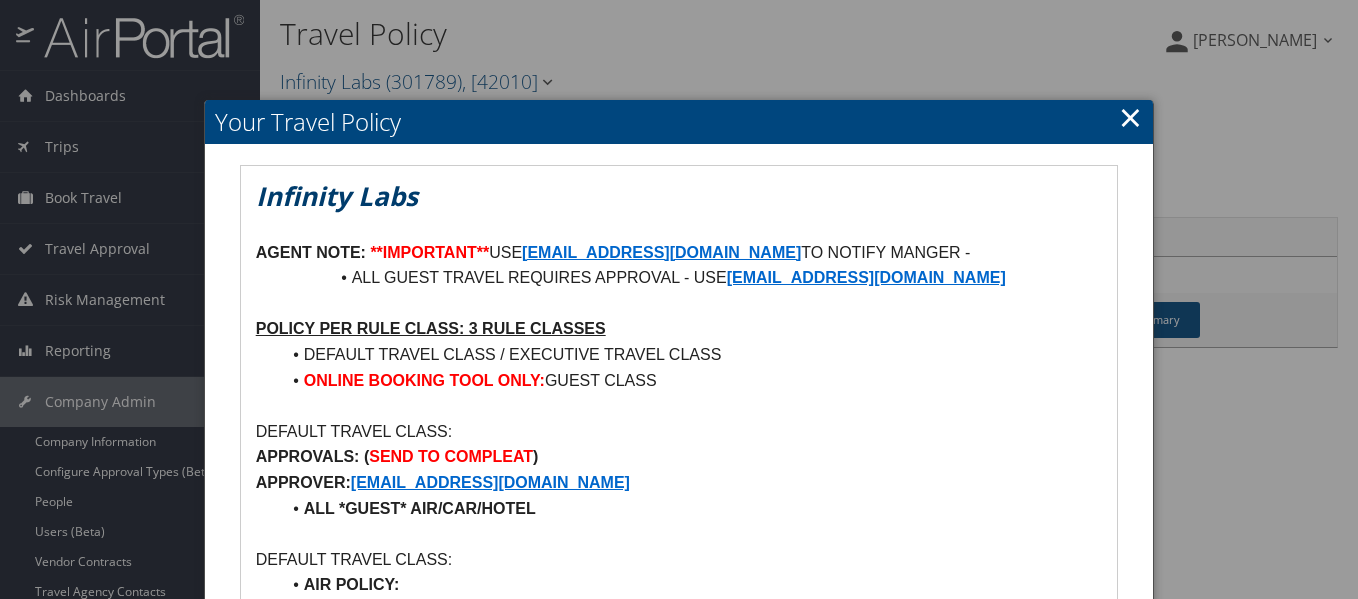 scroll, scrollTop: 0, scrollLeft: 0, axis: both 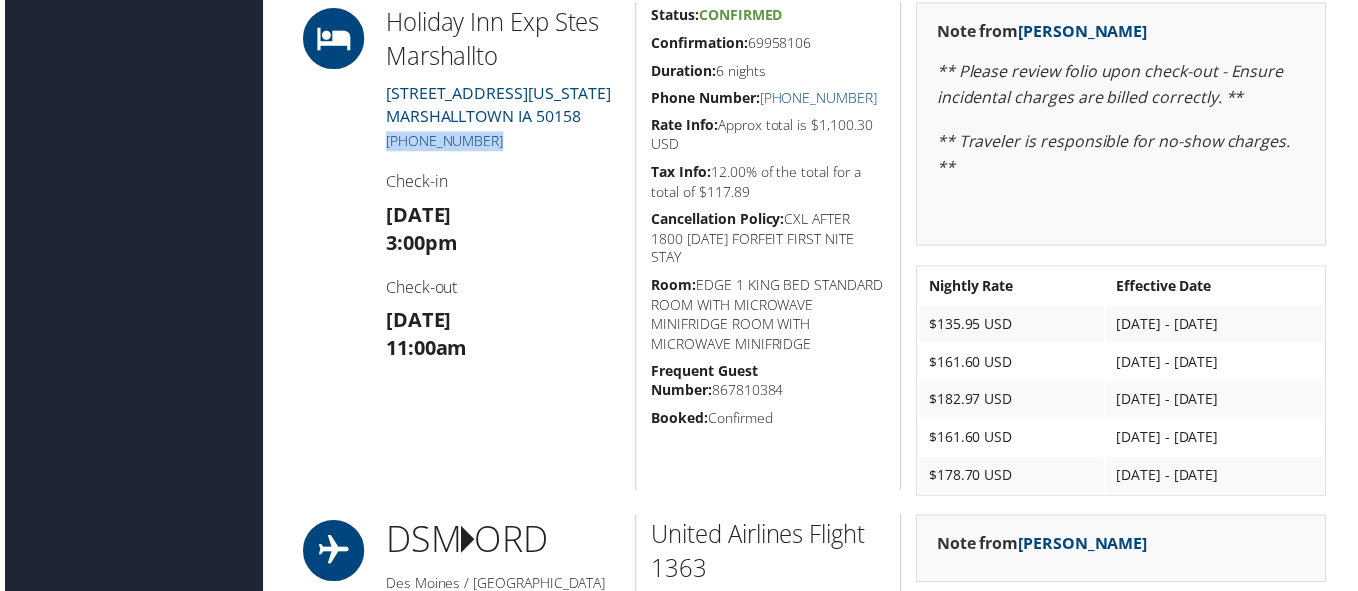 drag, startPoint x: 489, startPoint y: 138, endPoint x: 383, endPoint y: 145, distance: 106.23088 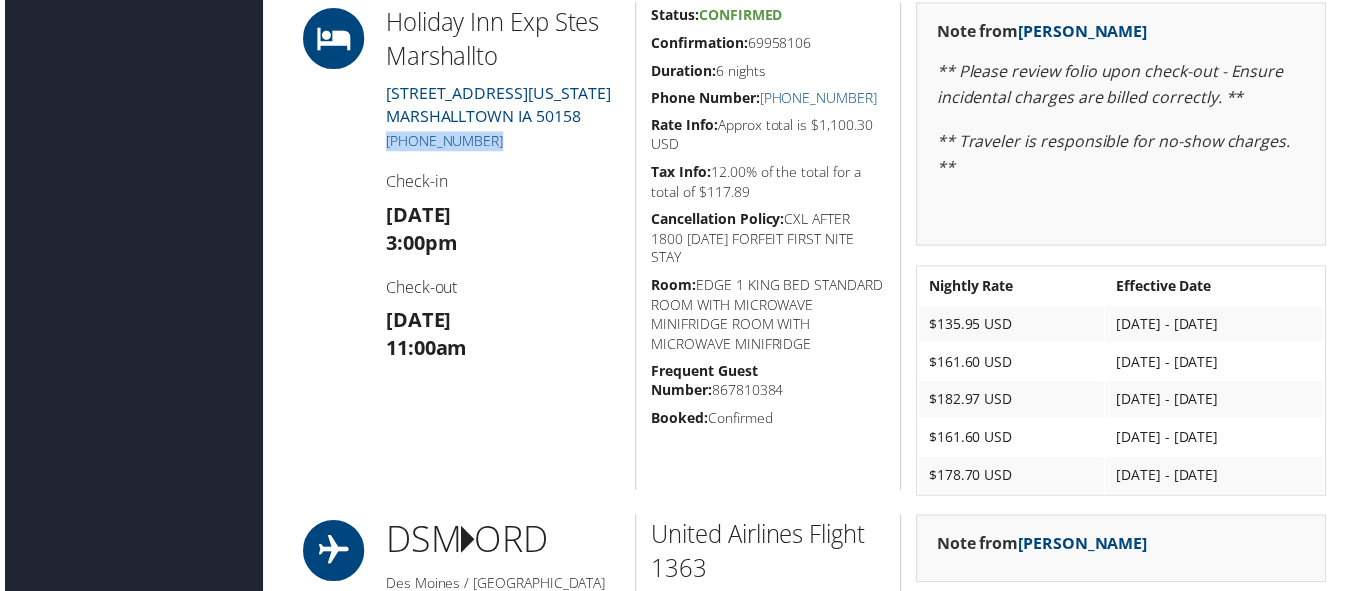 copy on "[PHONE_NUMBER]" 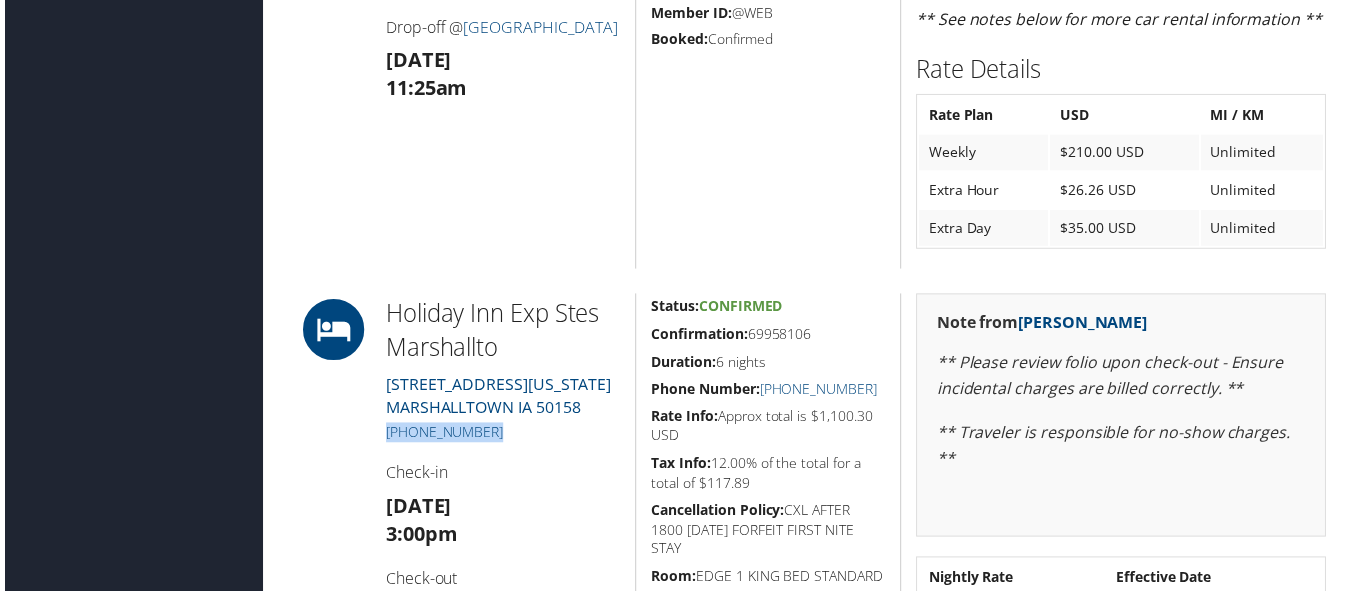 scroll, scrollTop: 1700, scrollLeft: 0, axis: vertical 